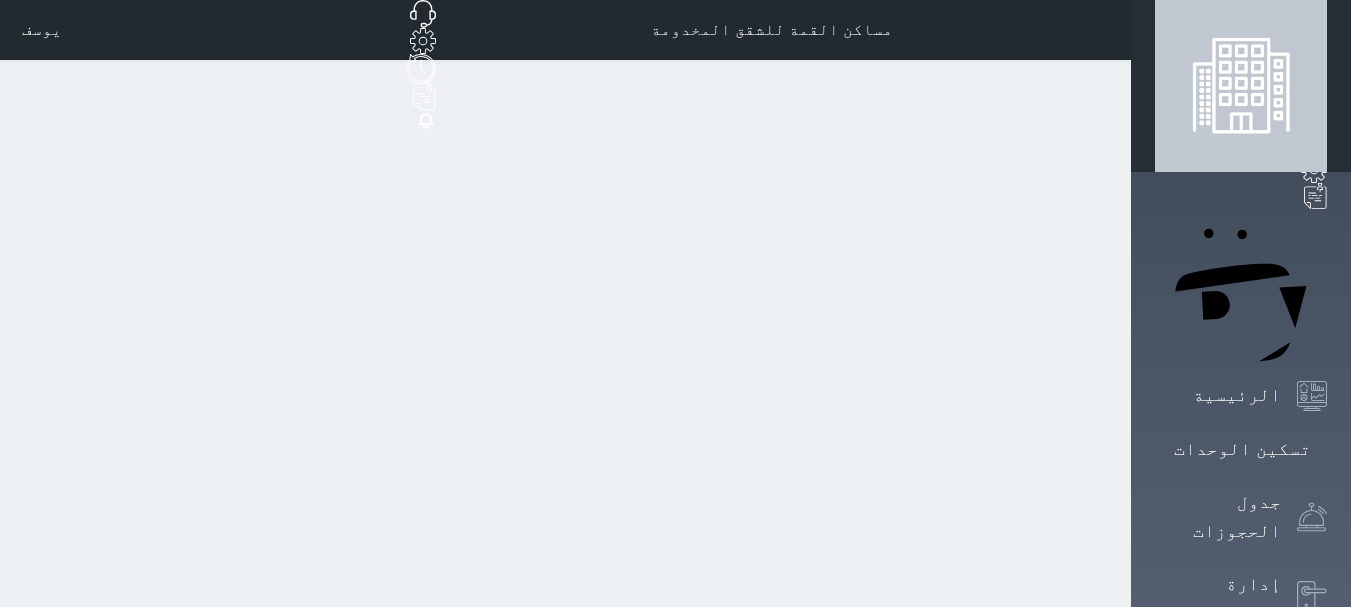 scroll, scrollTop: 0, scrollLeft: 0, axis: both 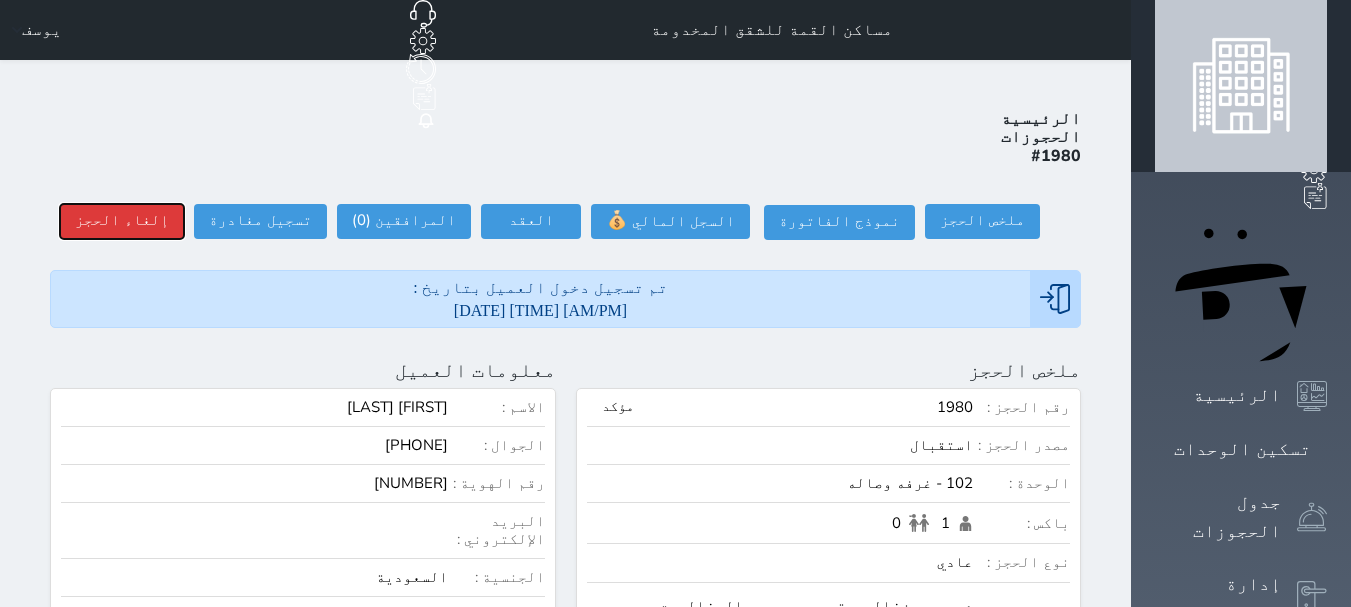 click on "إلغاء الحجز" at bounding box center [122, 221] 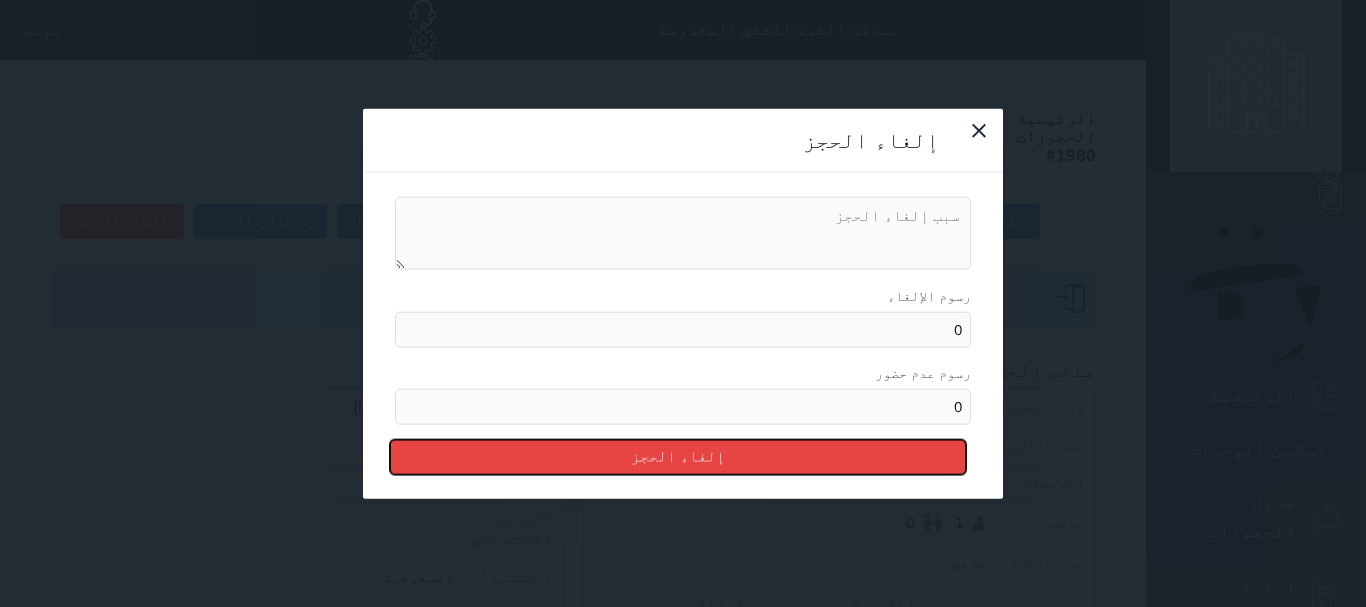 click on "إلغاء الحجز" at bounding box center (678, 457) 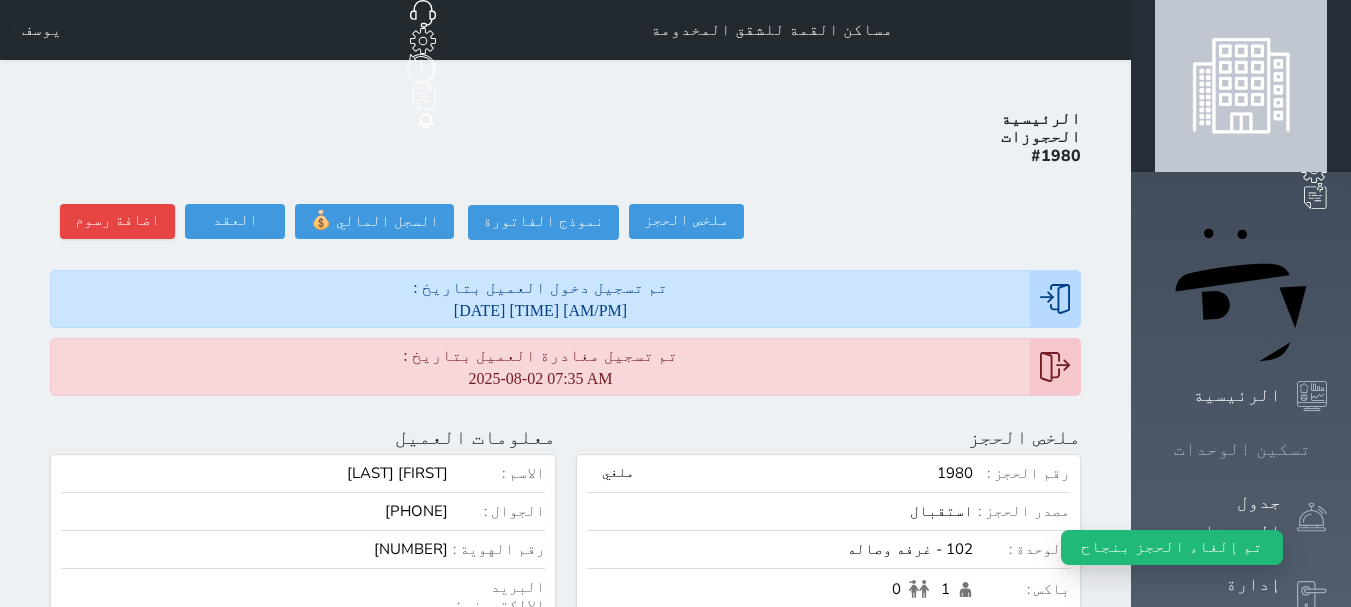 click 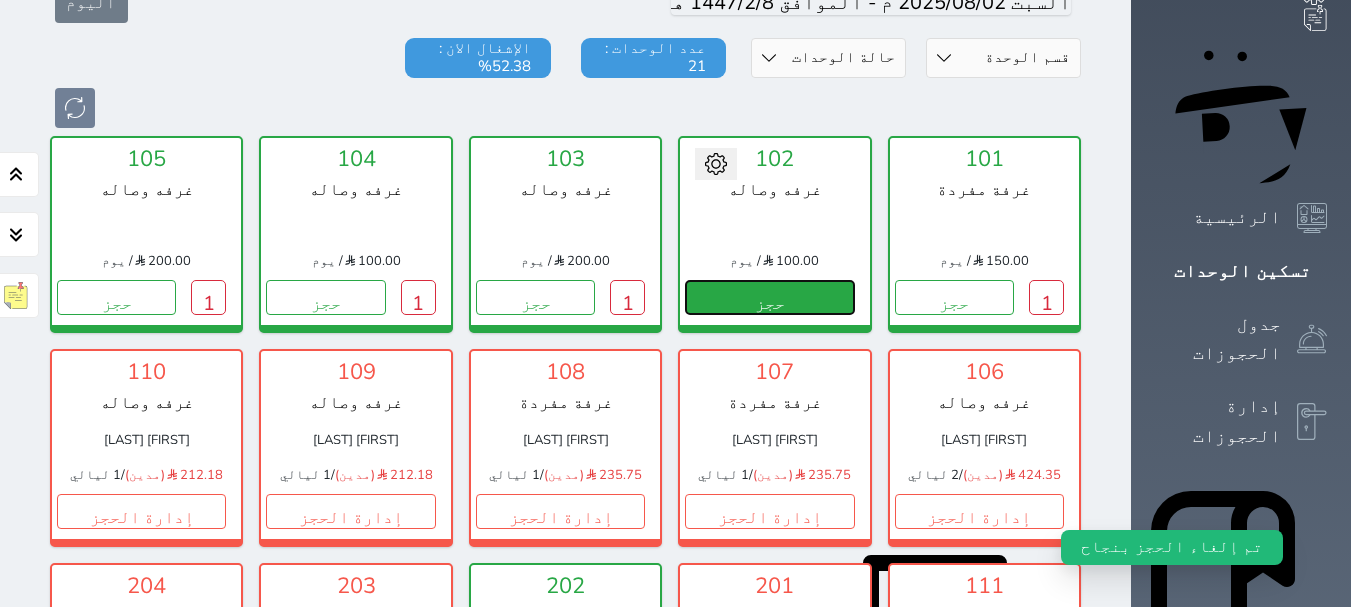 click on "حجز" at bounding box center (769, 297) 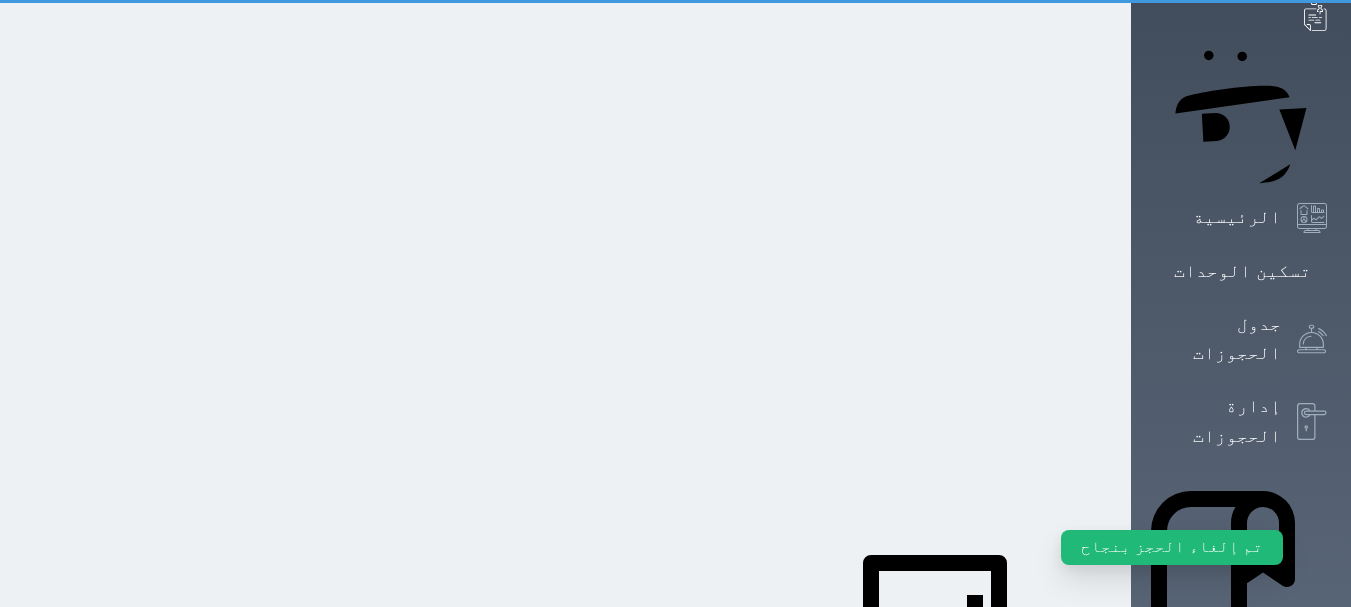 scroll, scrollTop: 176, scrollLeft: 0, axis: vertical 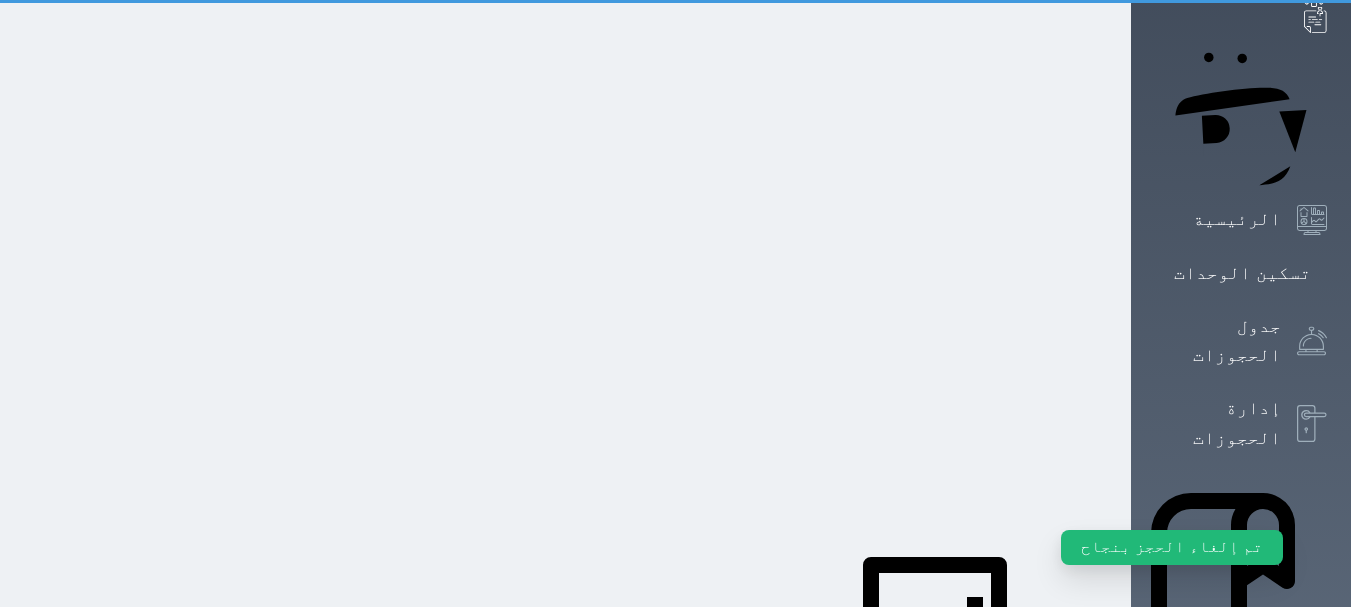 select on "1" 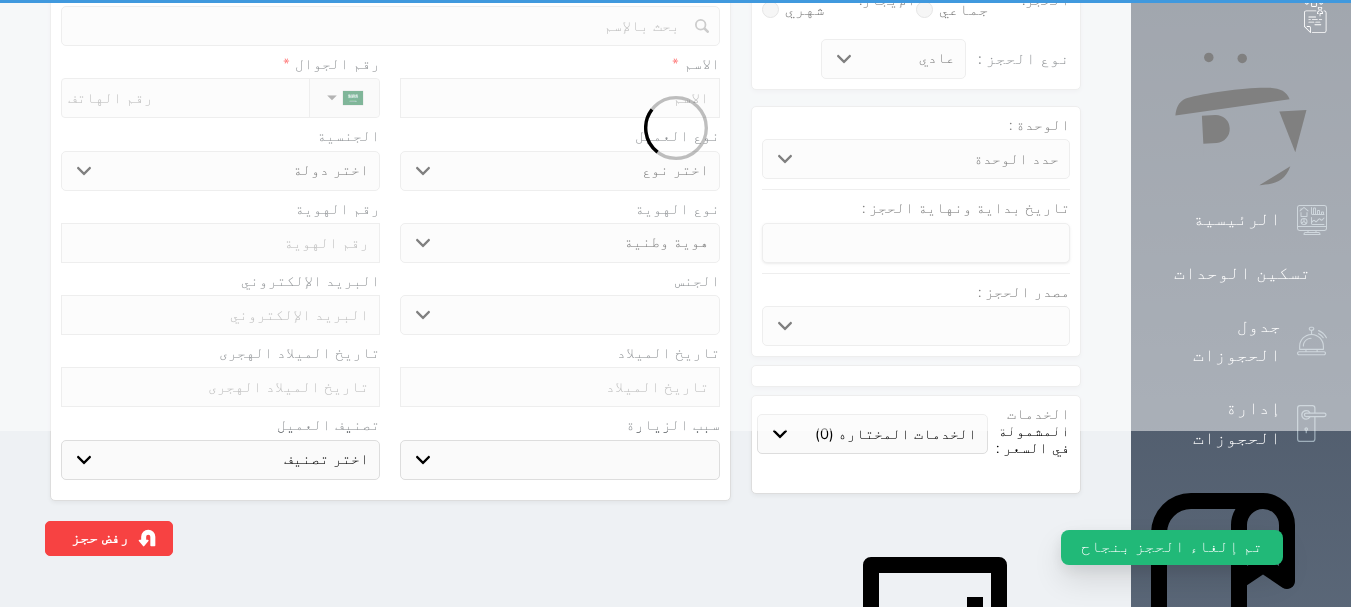 scroll, scrollTop: 0, scrollLeft: 0, axis: both 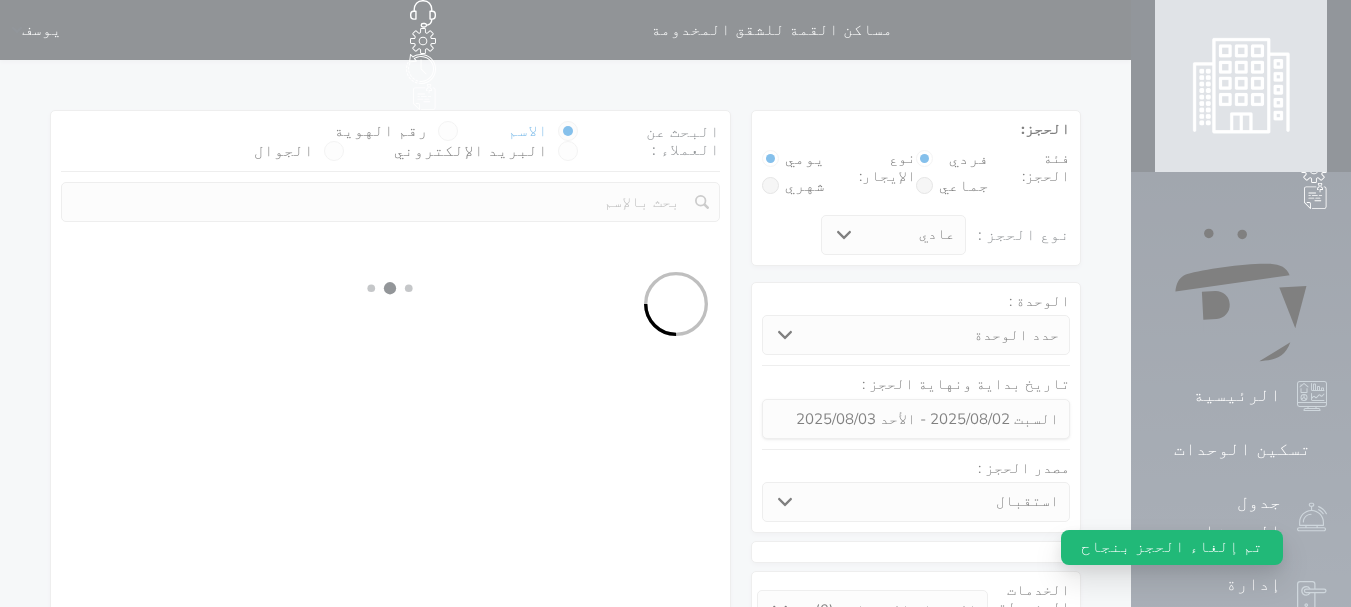 select 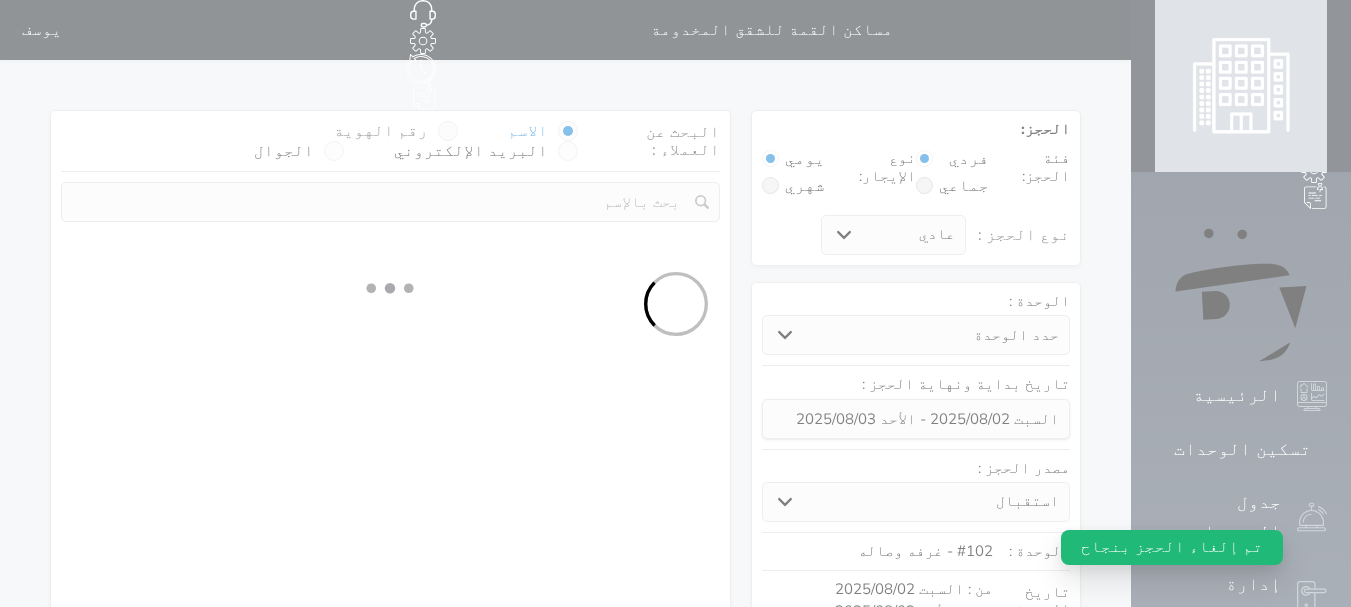 select on "1" 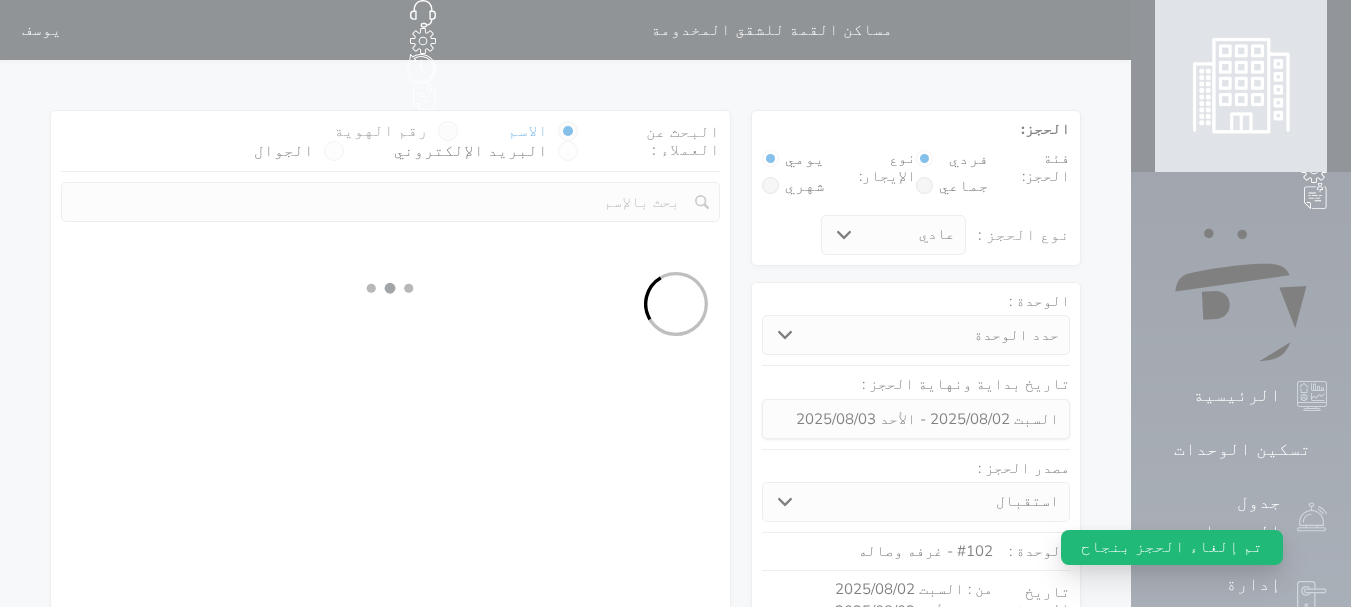 select on "113" 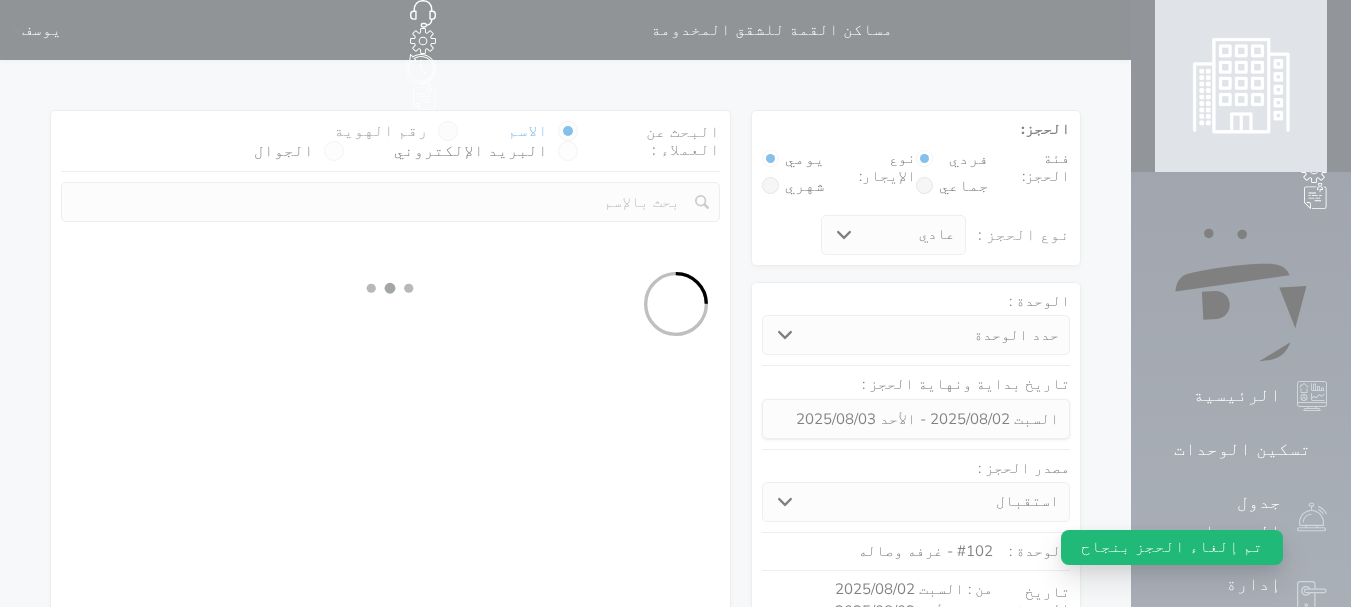 select on "1" 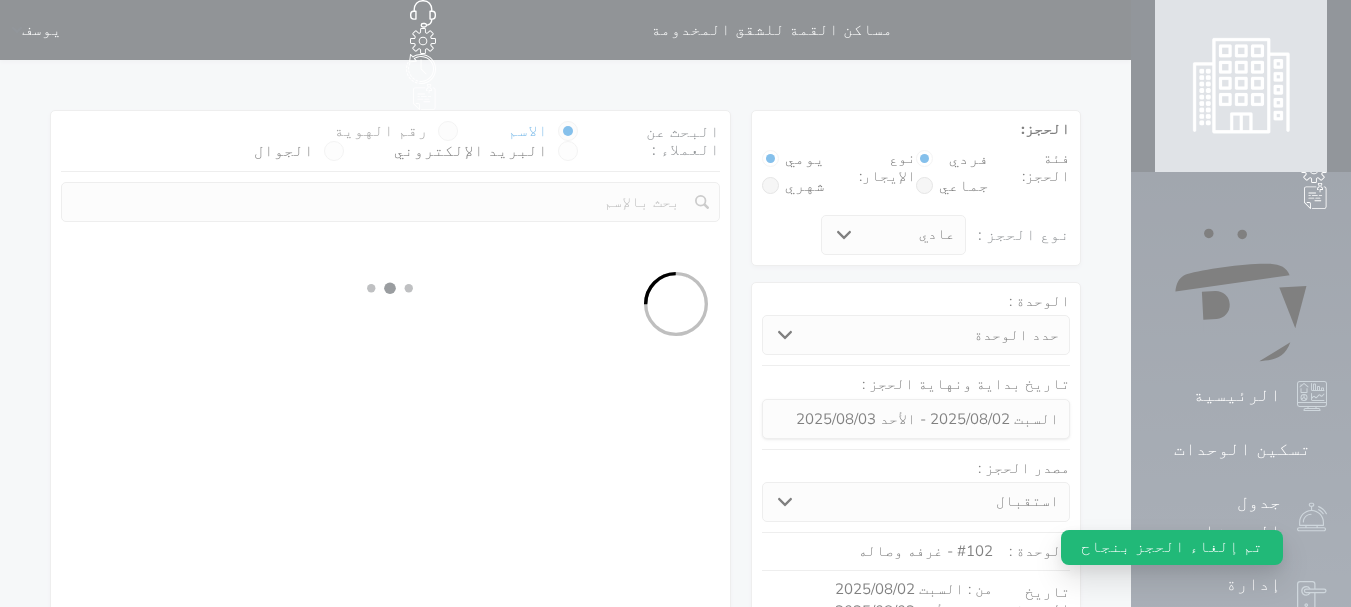 select 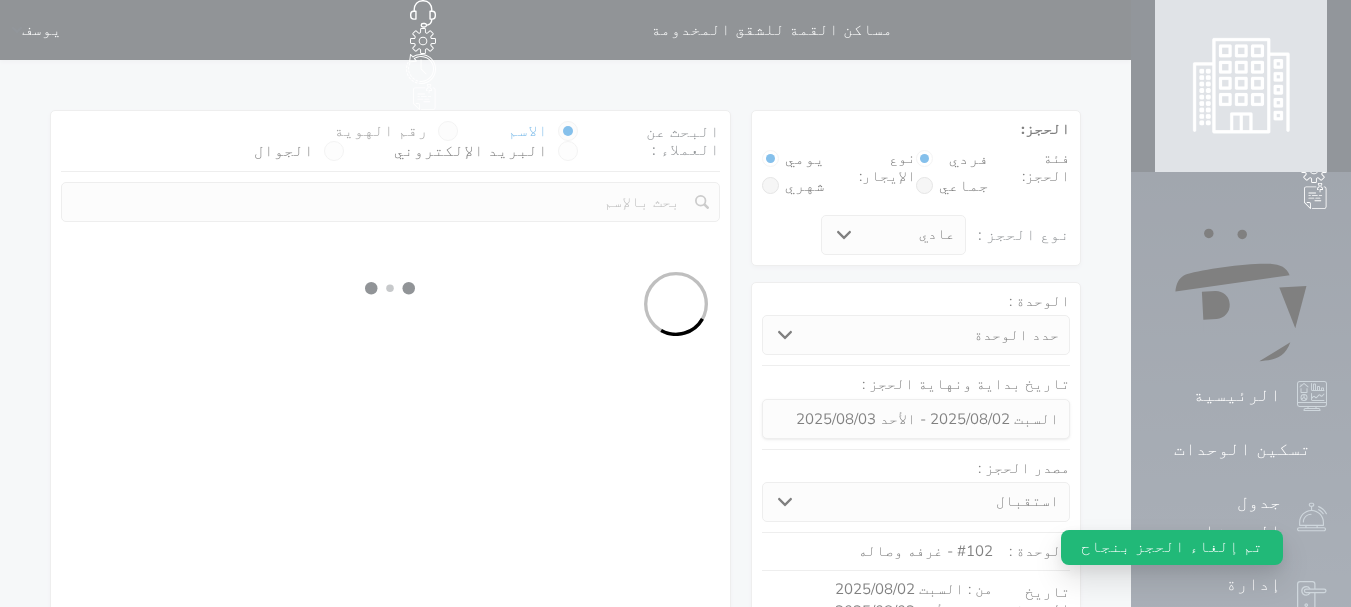 select on "7" 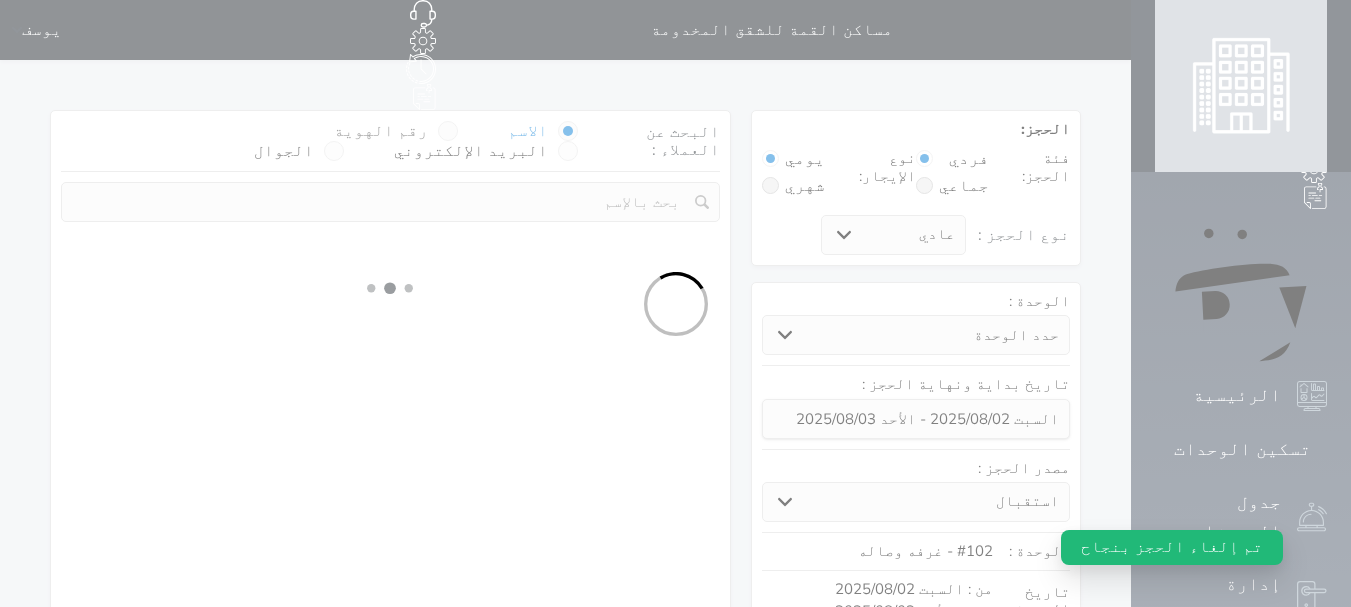 select 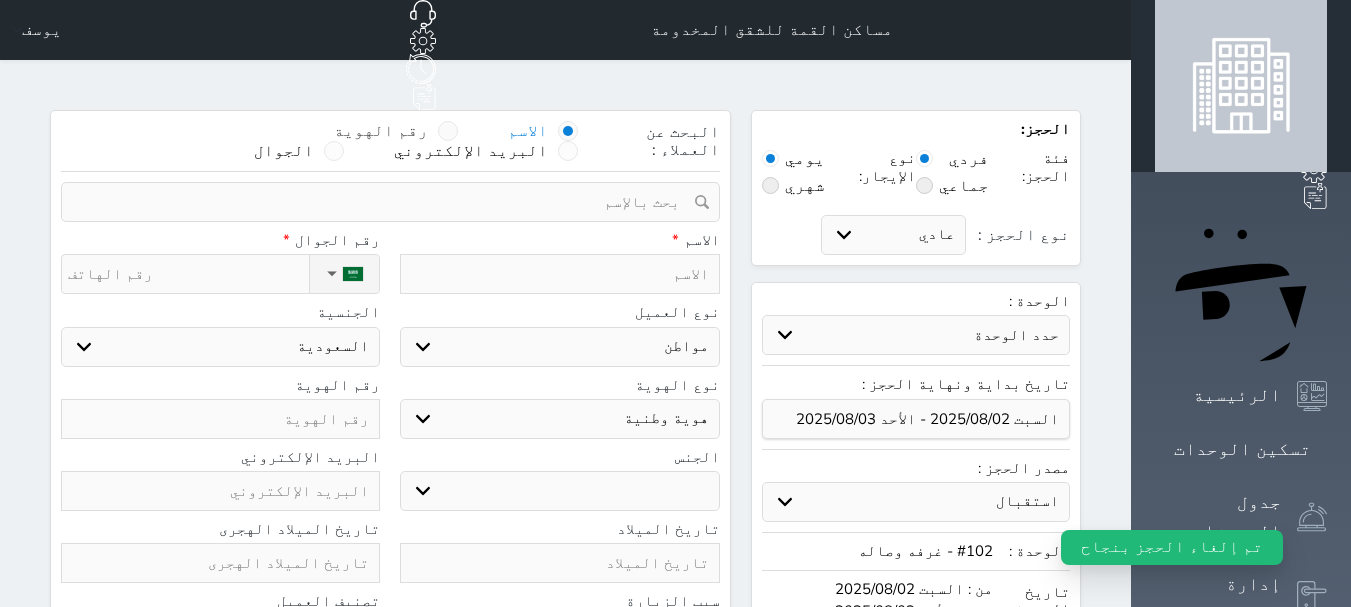 select 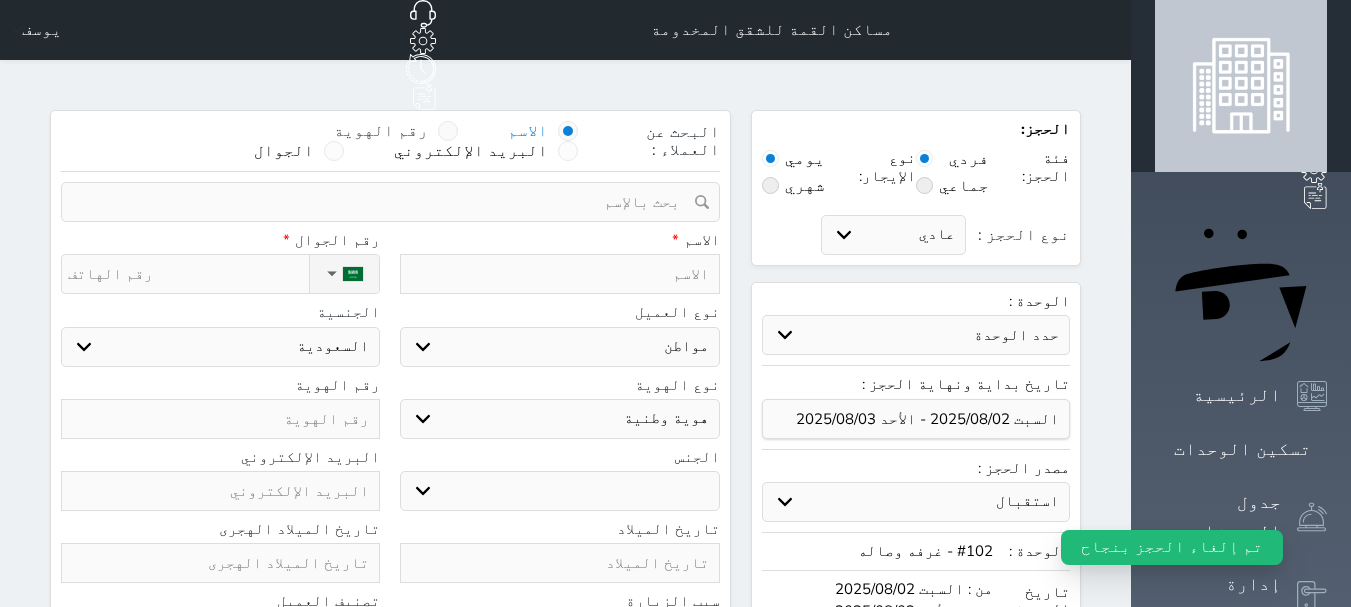 select 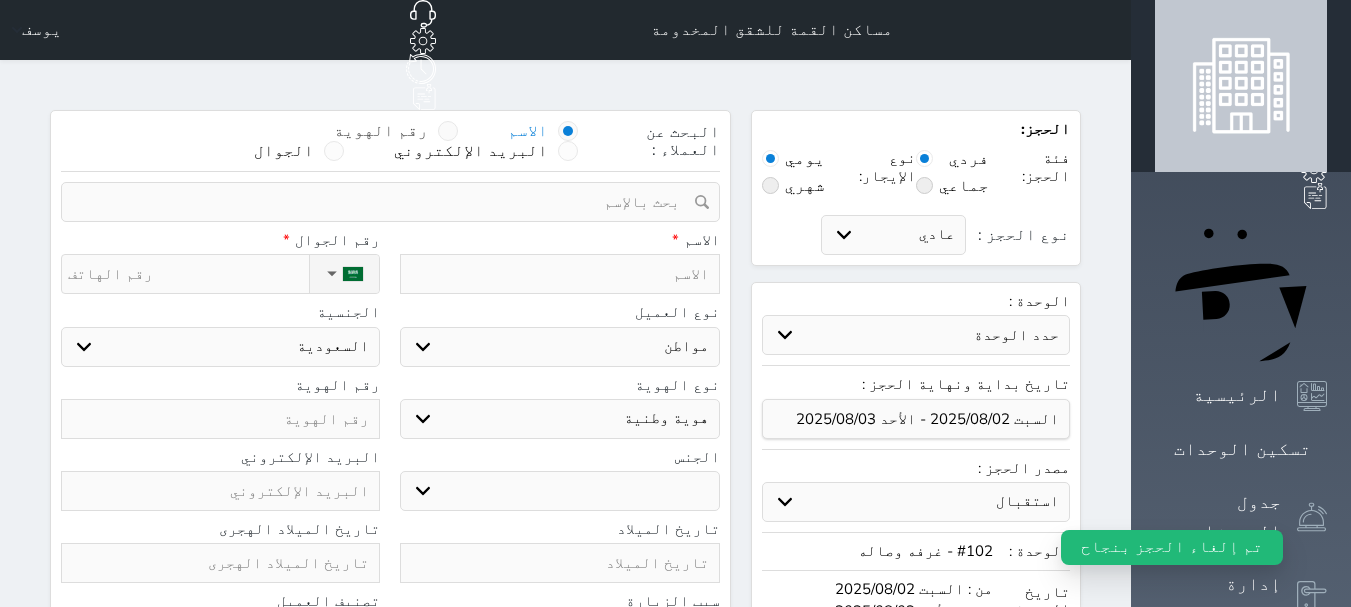 select 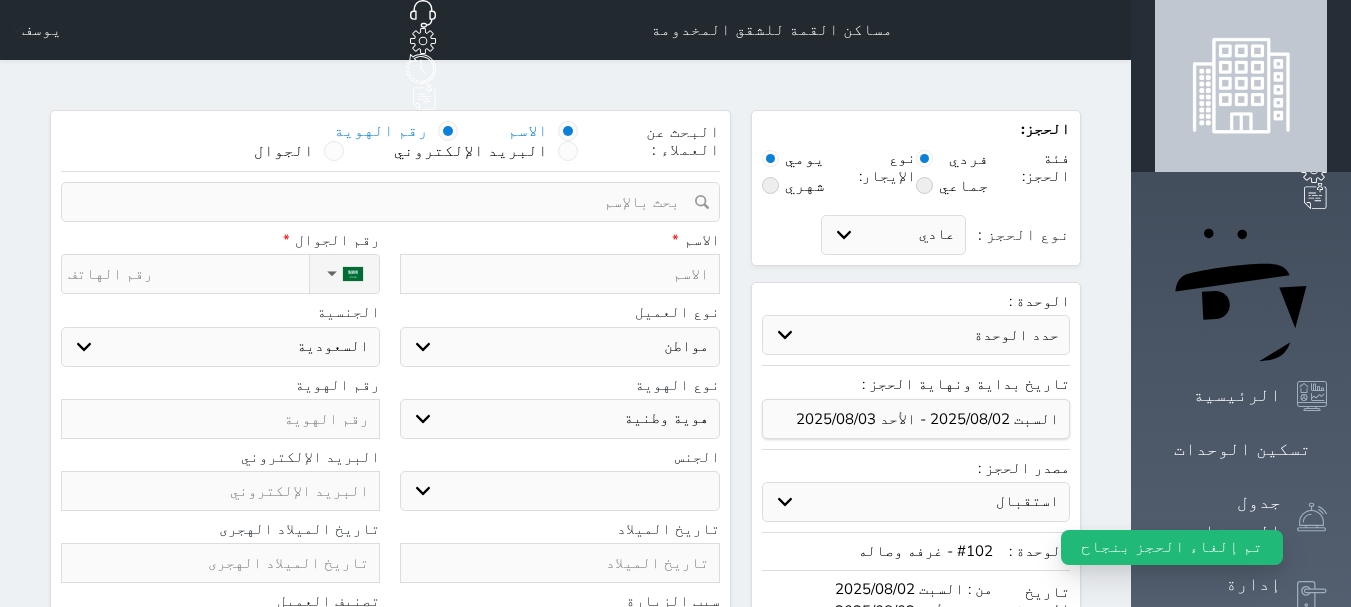 select 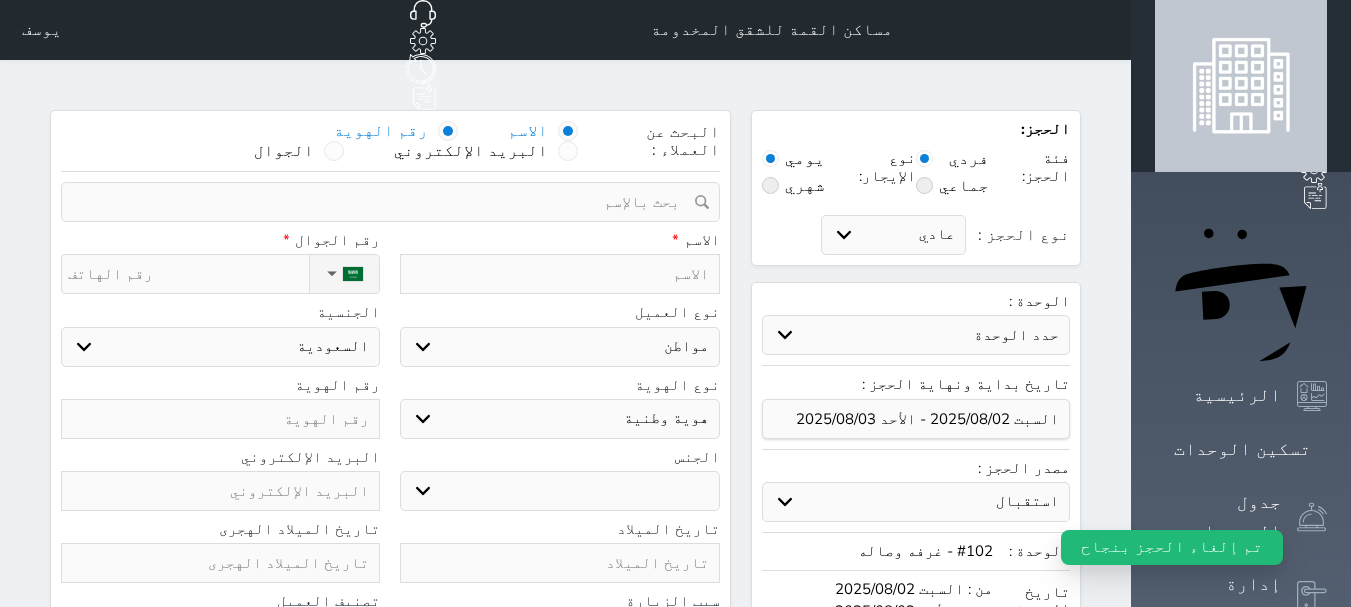 select 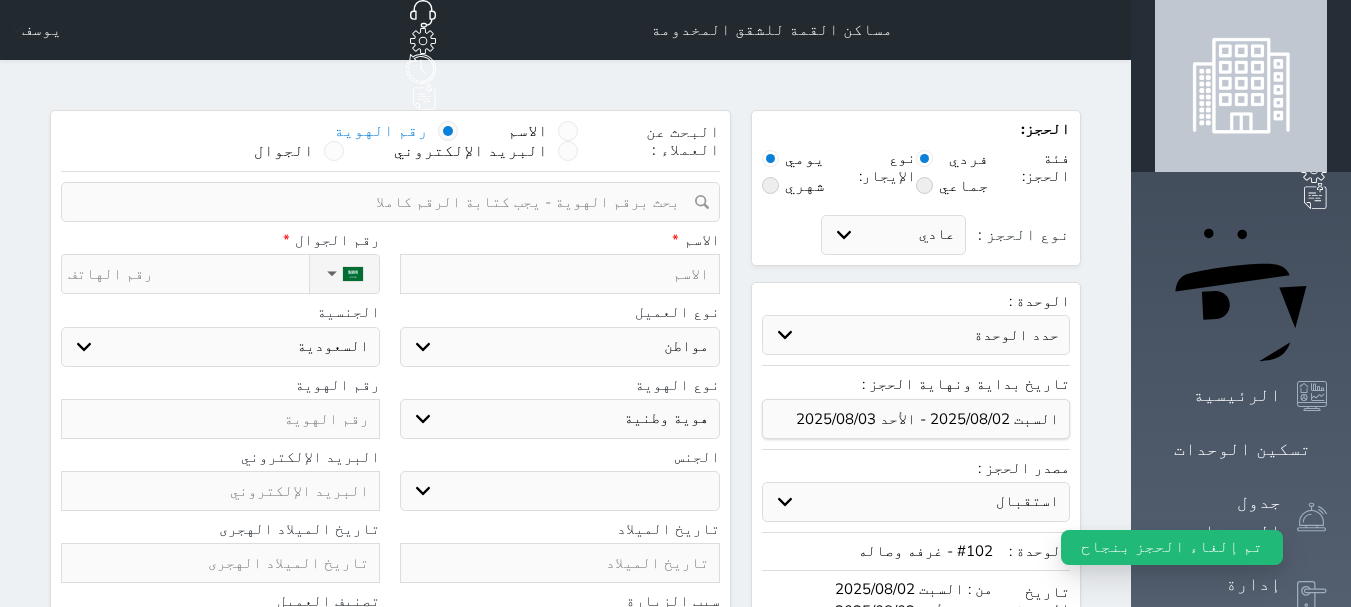 select 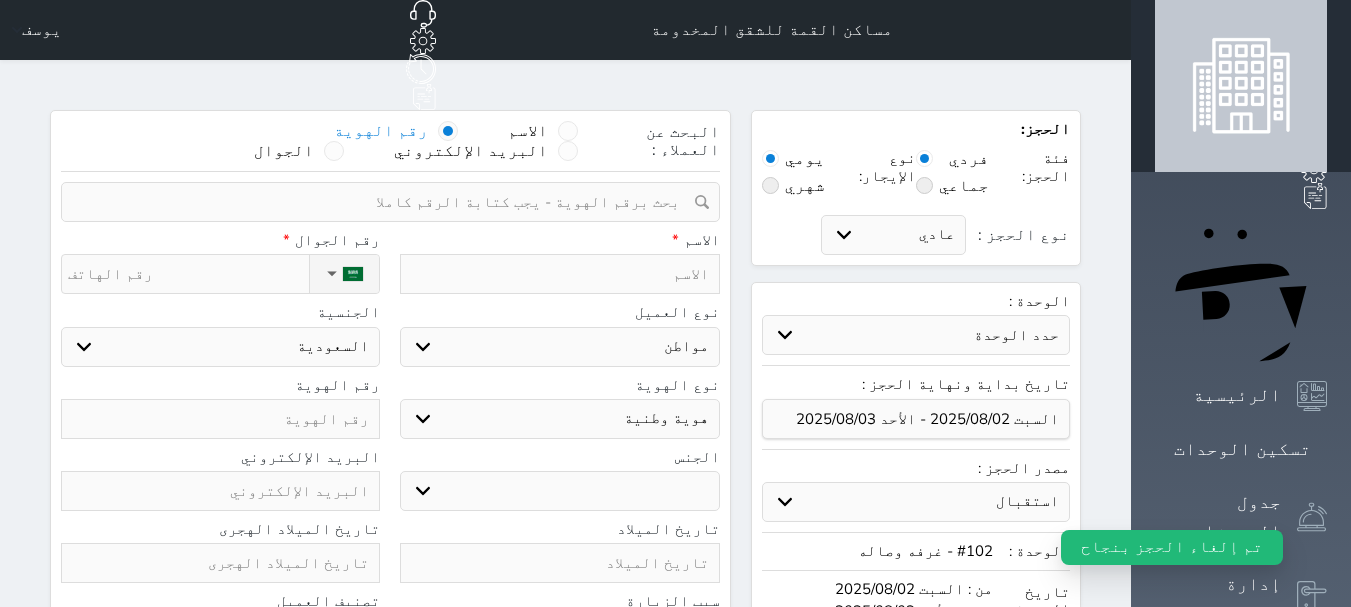 select 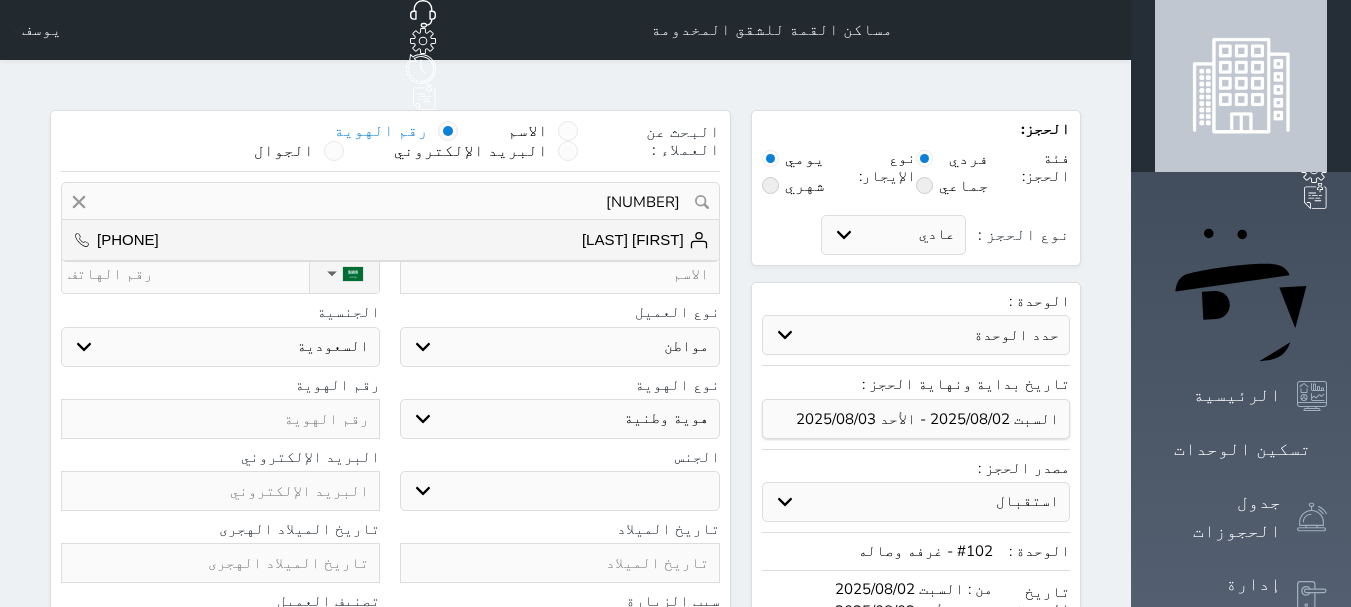 click on "[FIRST] [LAST]" at bounding box center (645, 240) 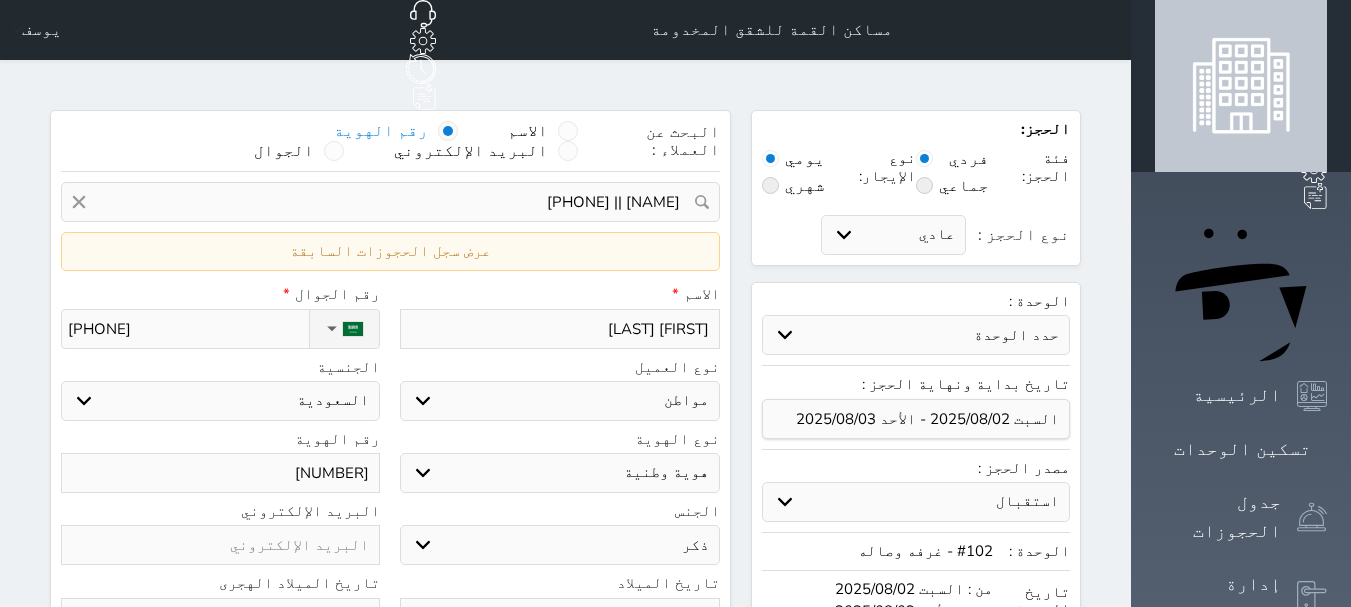 select 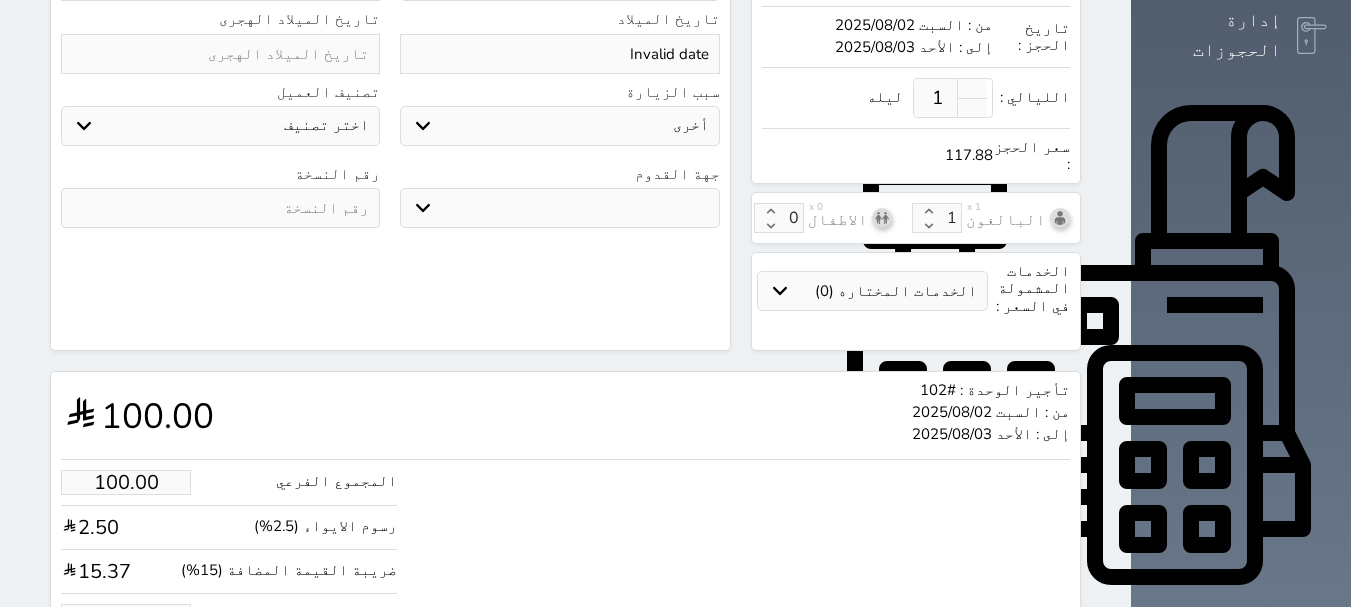 scroll, scrollTop: 702, scrollLeft: 0, axis: vertical 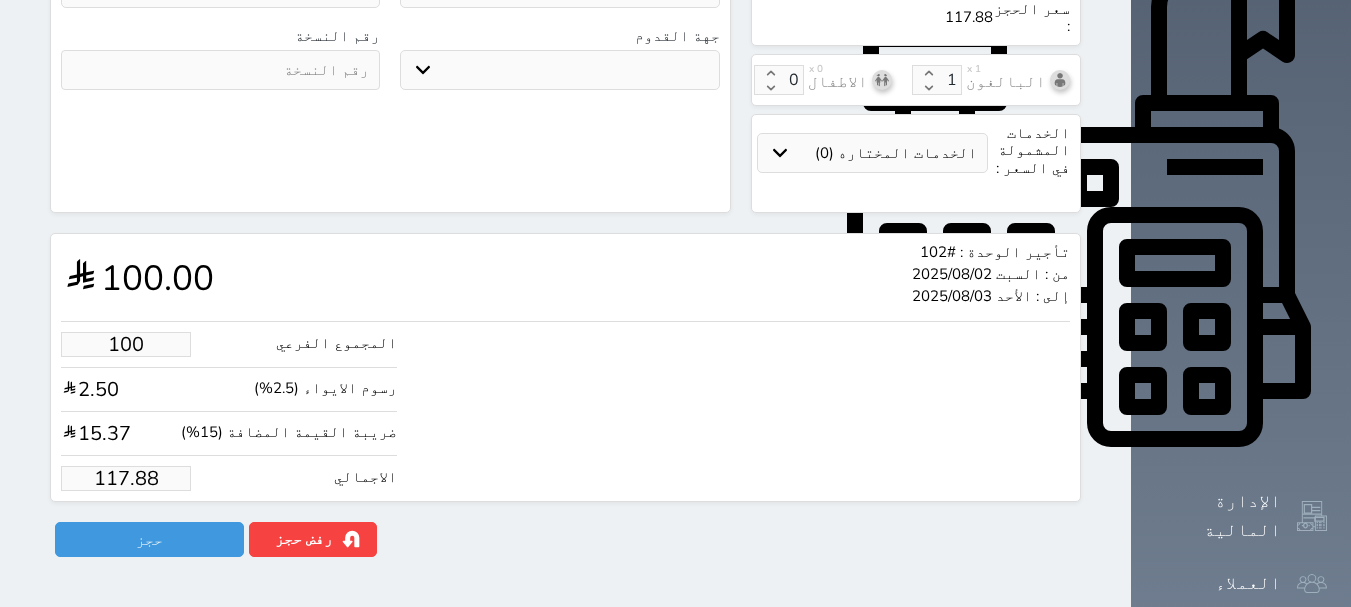 click on "100" at bounding box center (126, 344) 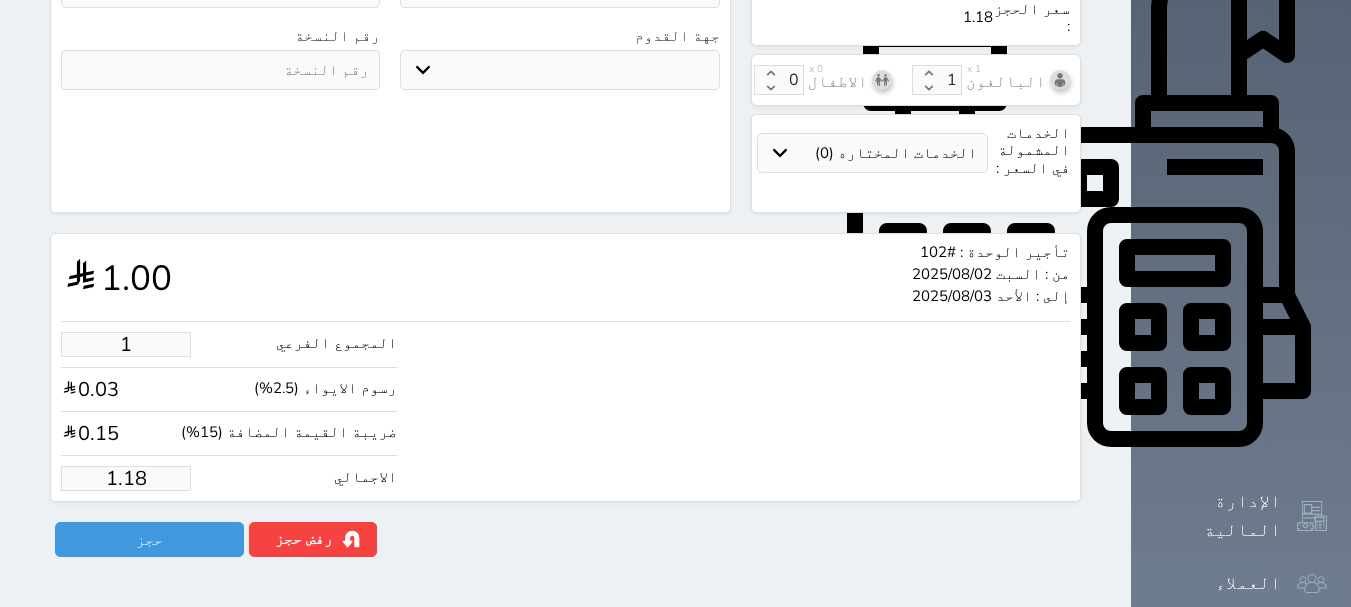 type on "18" 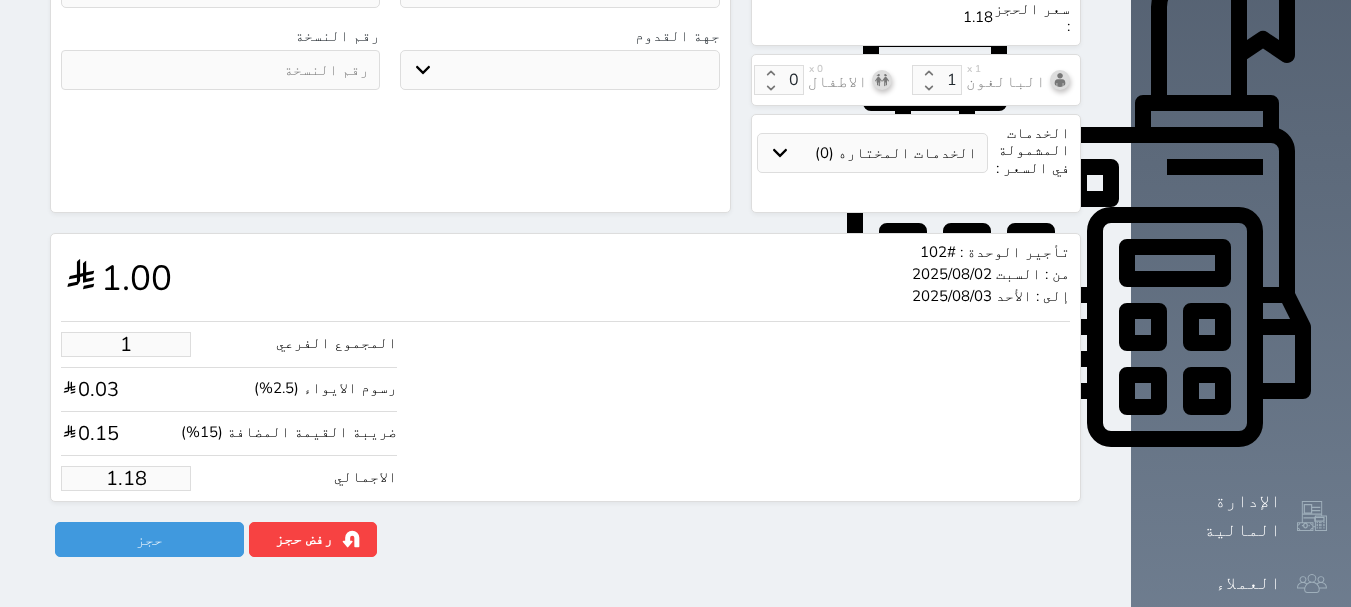 type on "21.22" 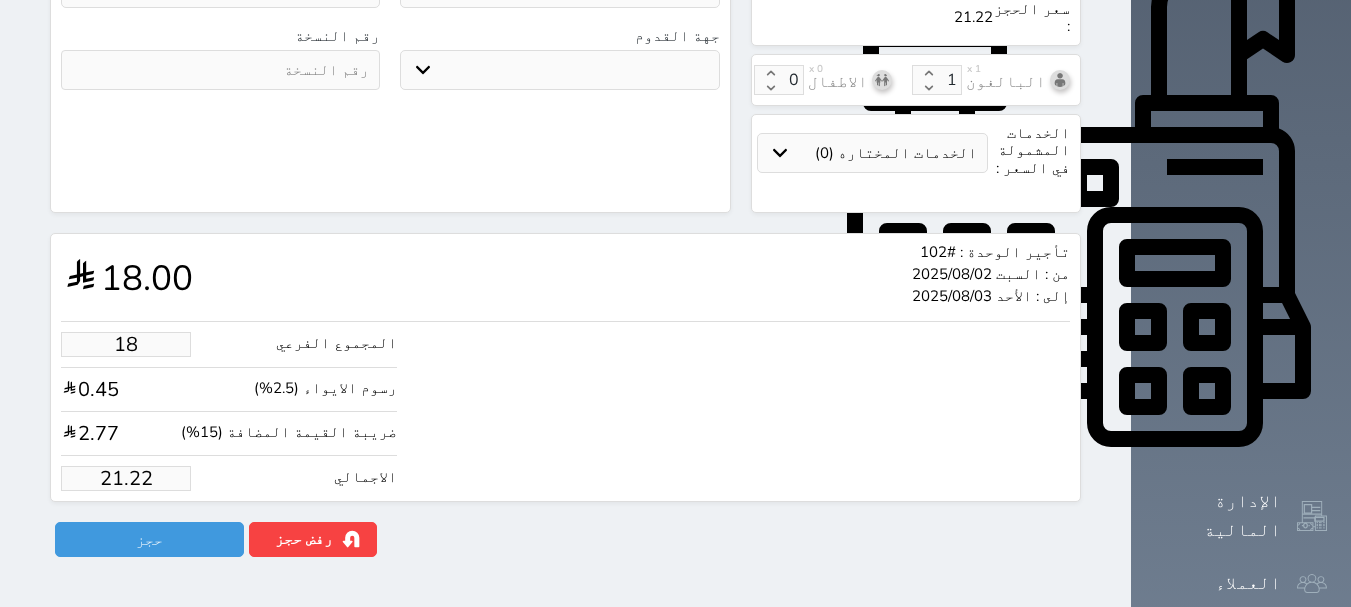 type on "180" 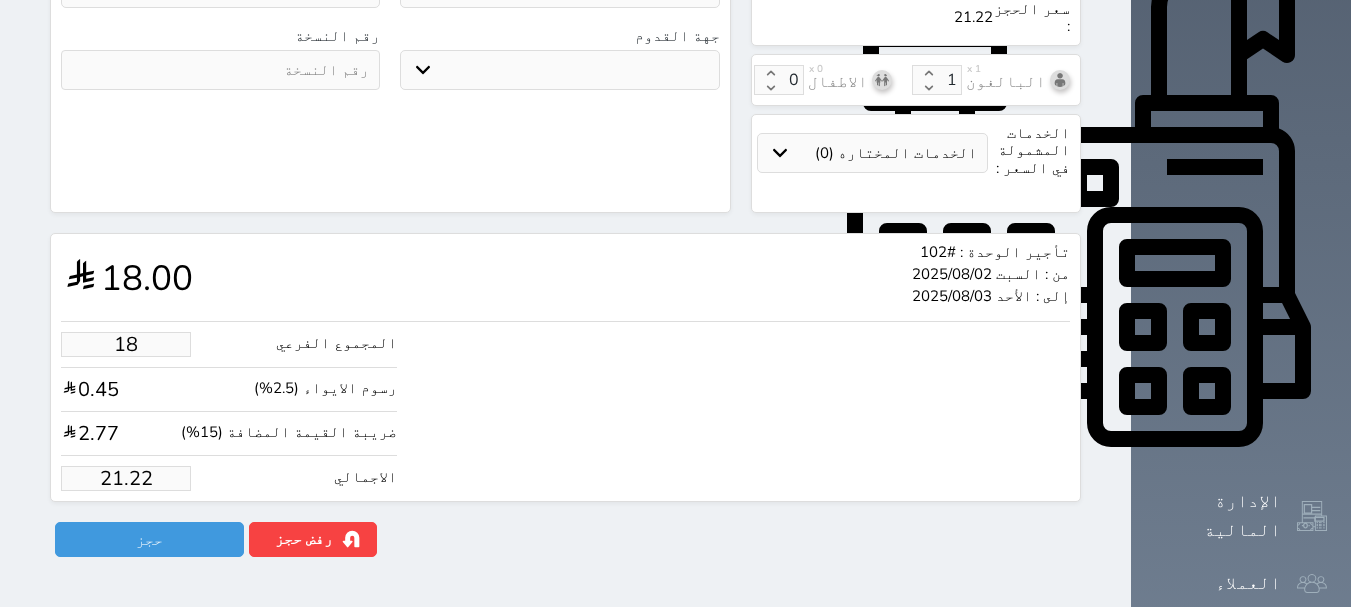 type on "212.18" 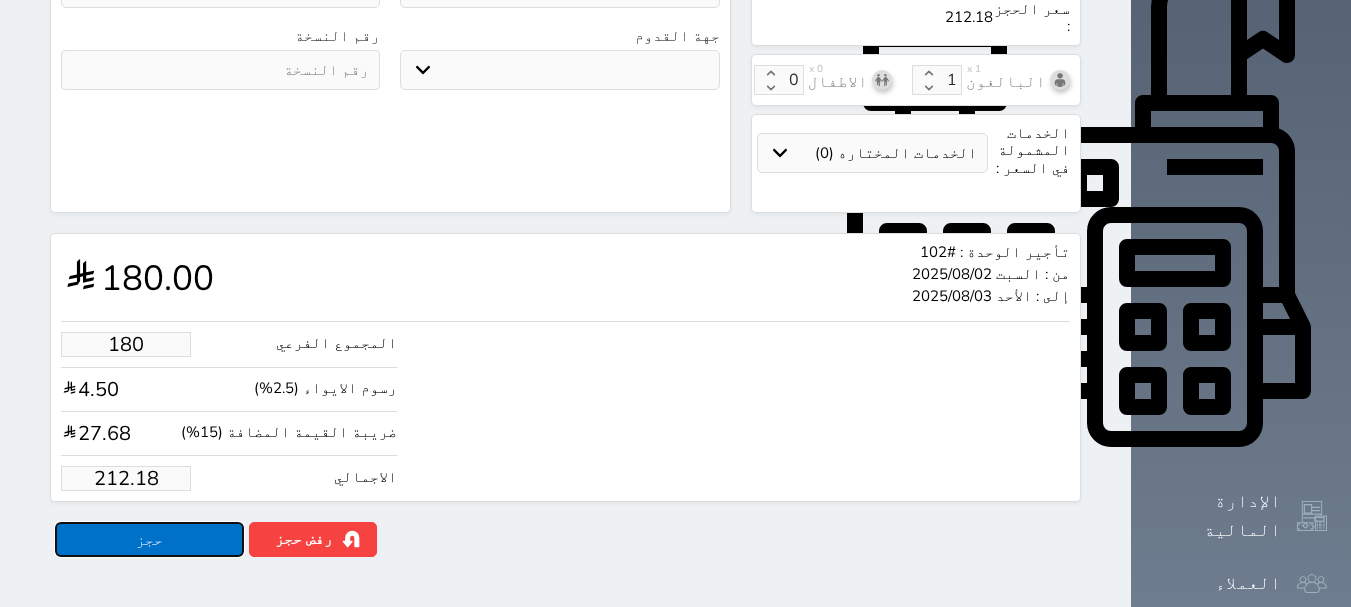 type on "180.00" 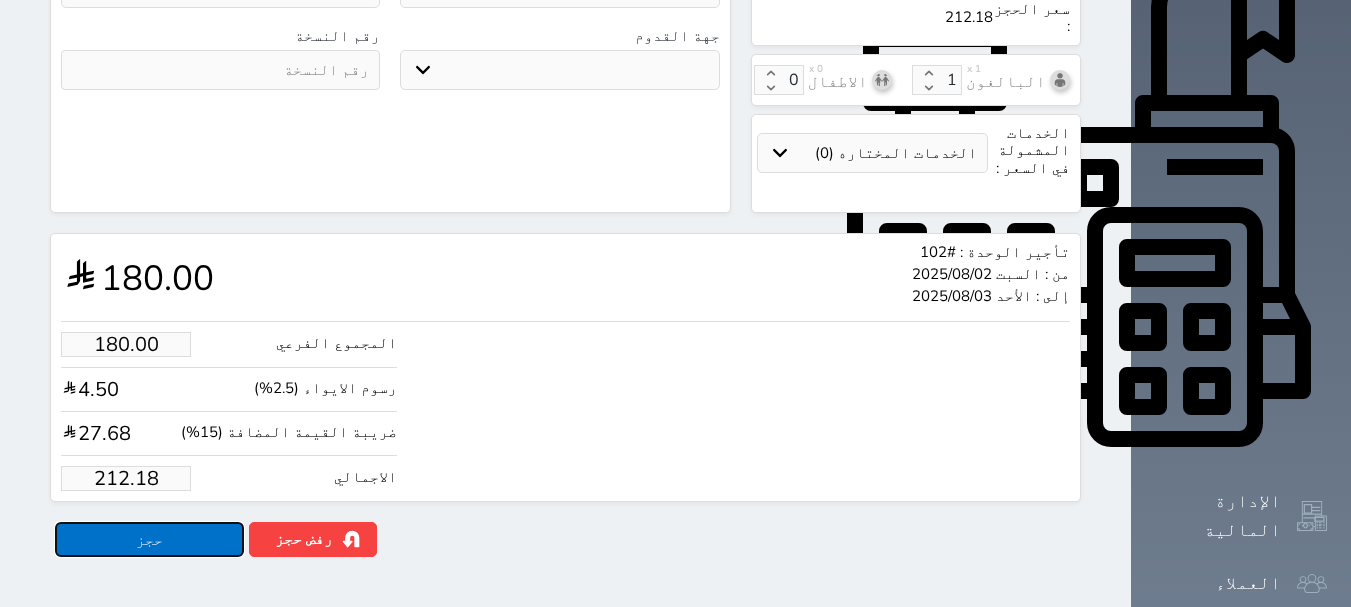 click on "حجز" at bounding box center [149, 539] 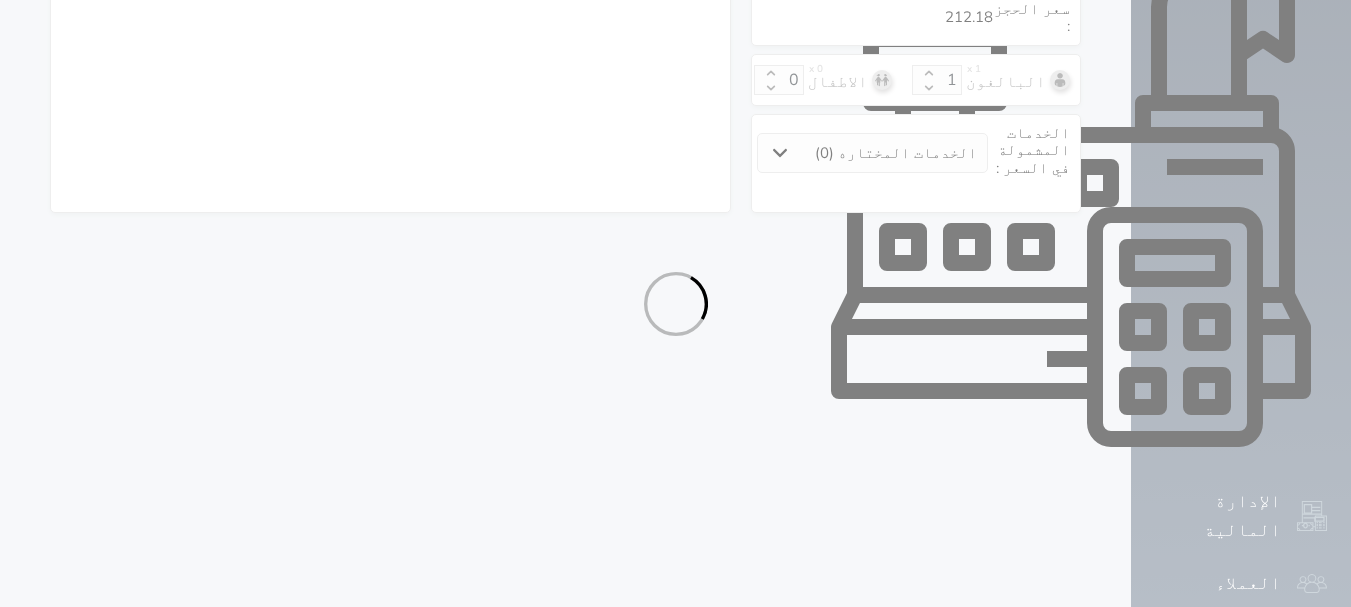 select on "1" 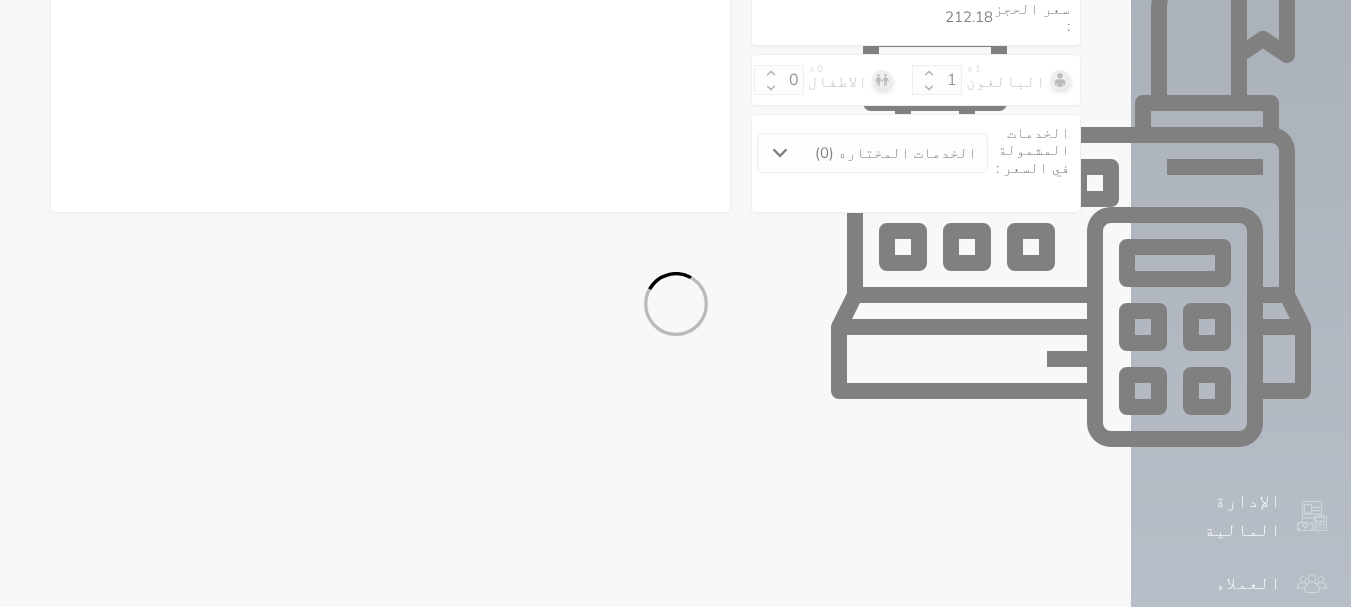 select on "113" 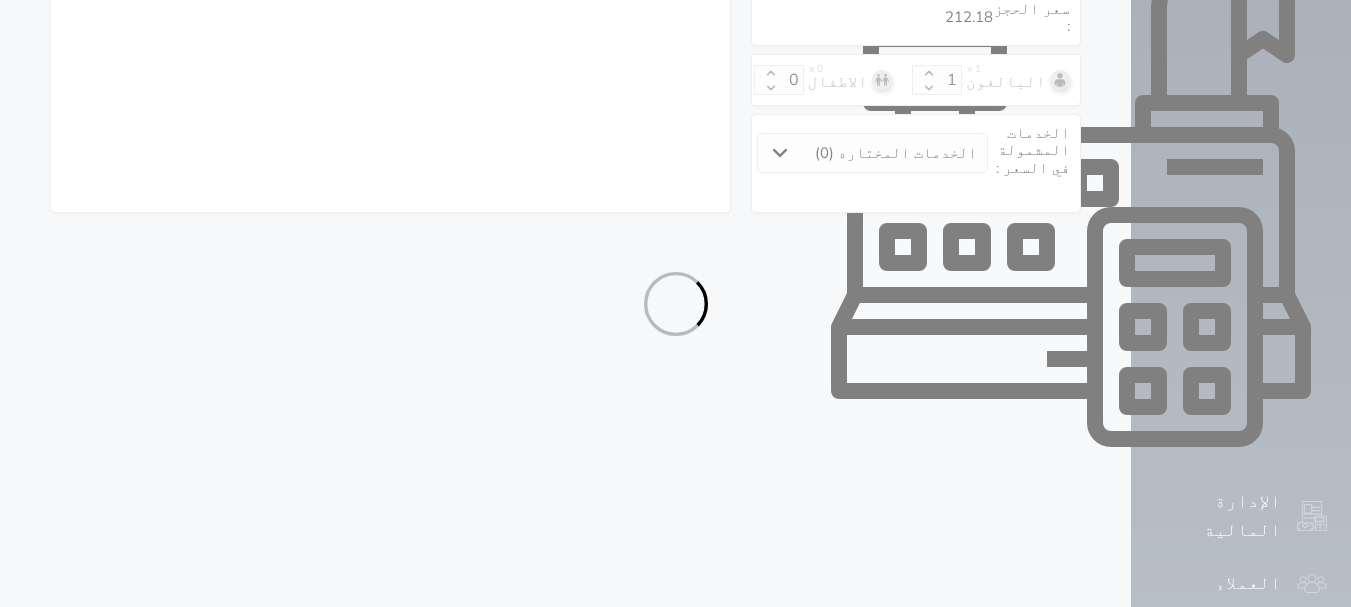 select on "1" 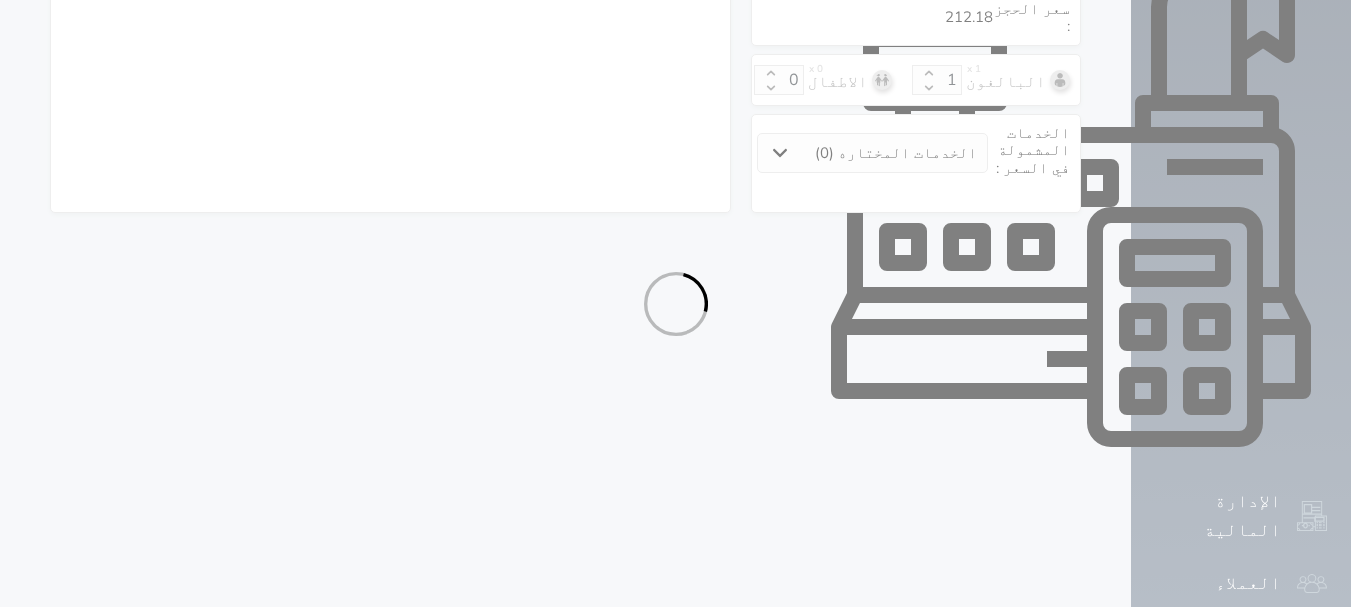 select on "7" 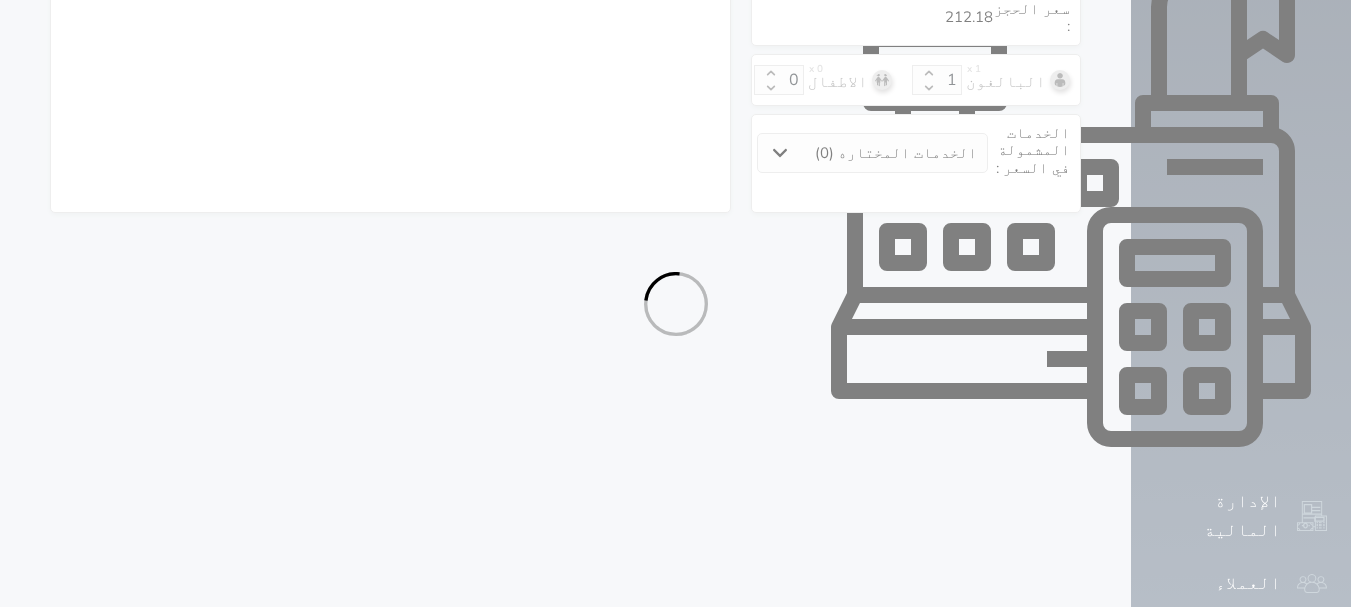 select 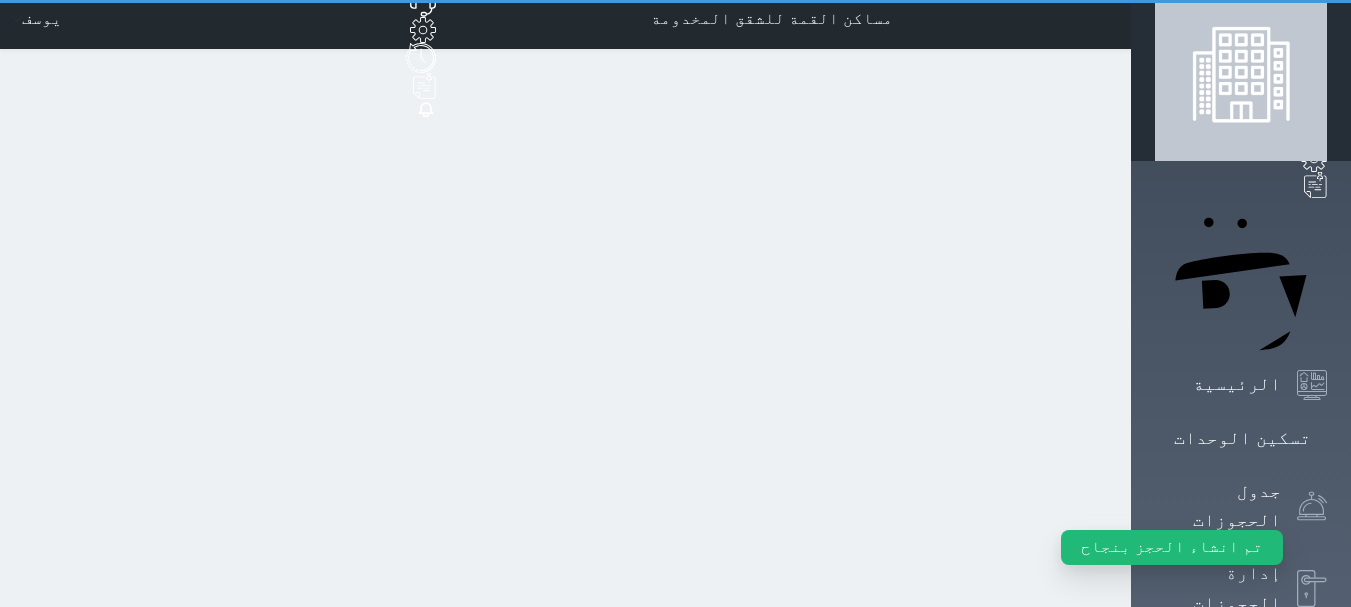 scroll, scrollTop: 0, scrollLeft: 0, axis: both 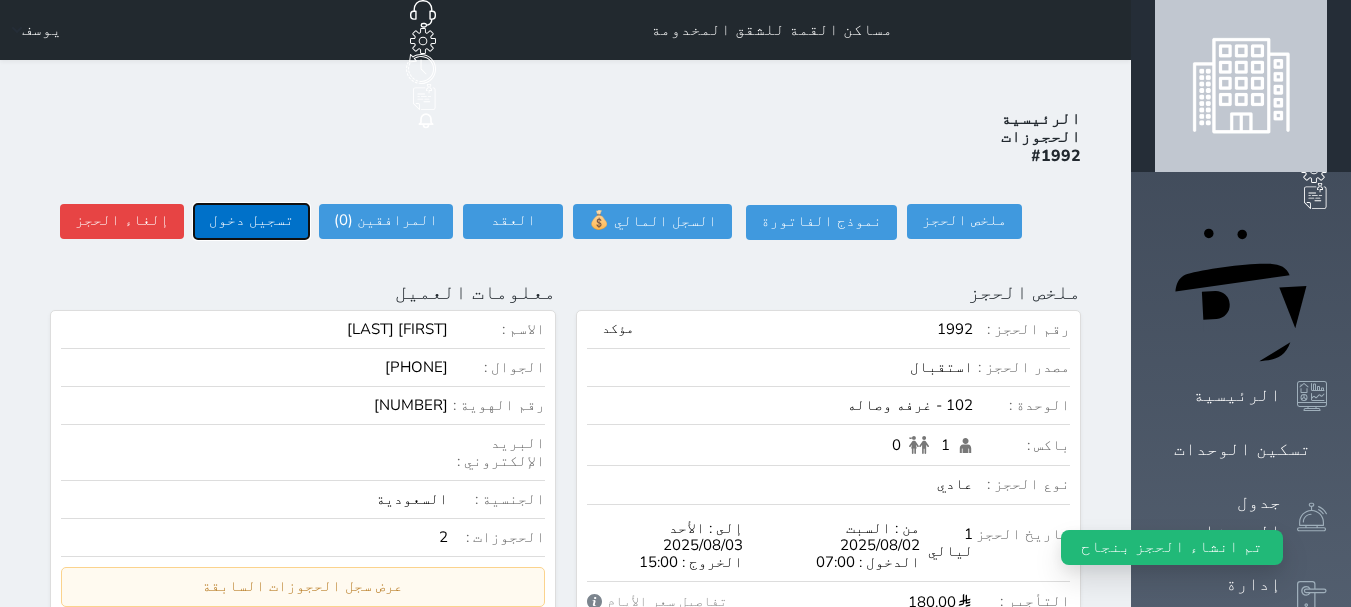click on "تسجيل دخول" at bounding box center (251, 221) 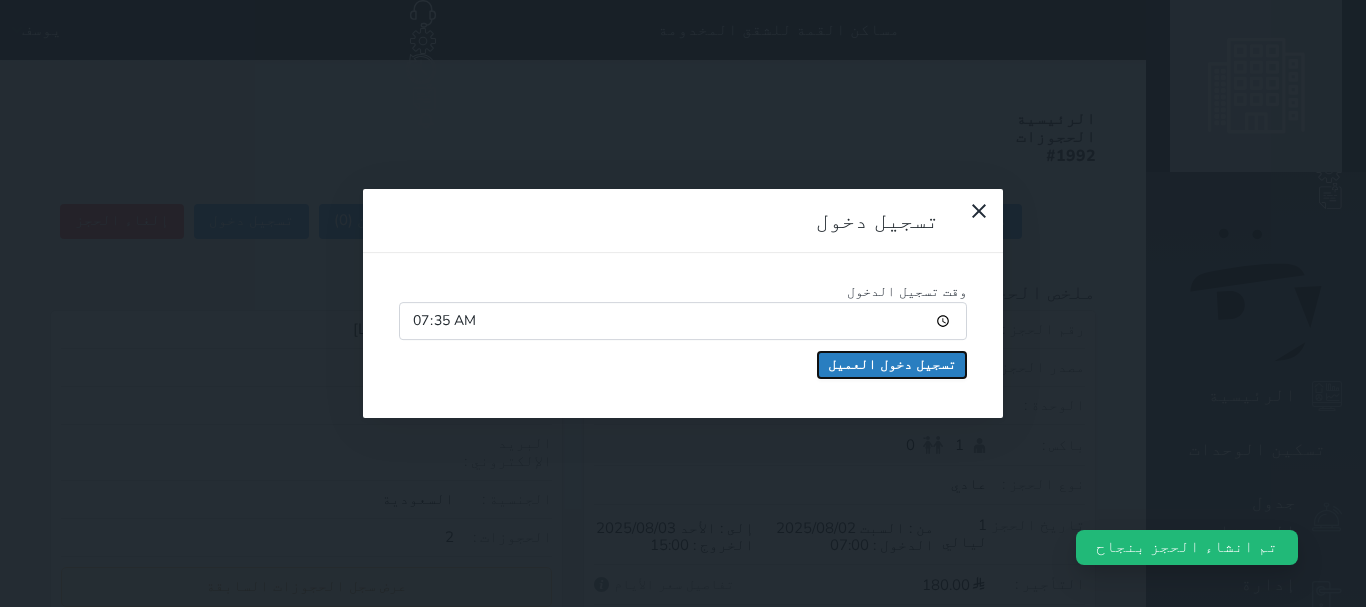 click on "تسجيل دخول العميل" at bounding box center (892, 365) 